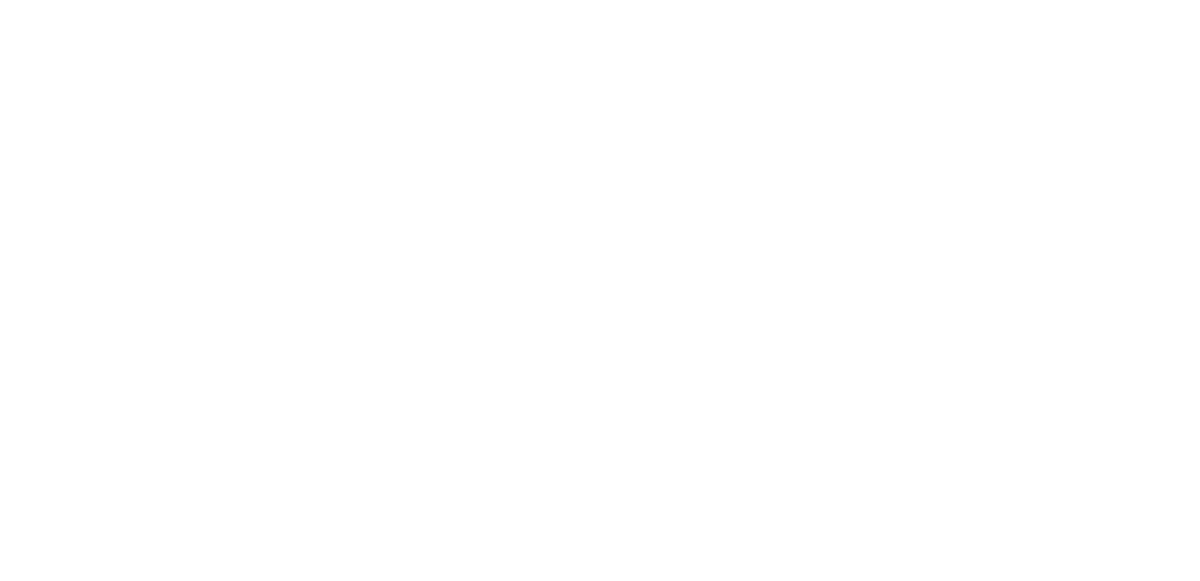 scroll, scrollTop: 0, scrollLeft: 0, axis: both 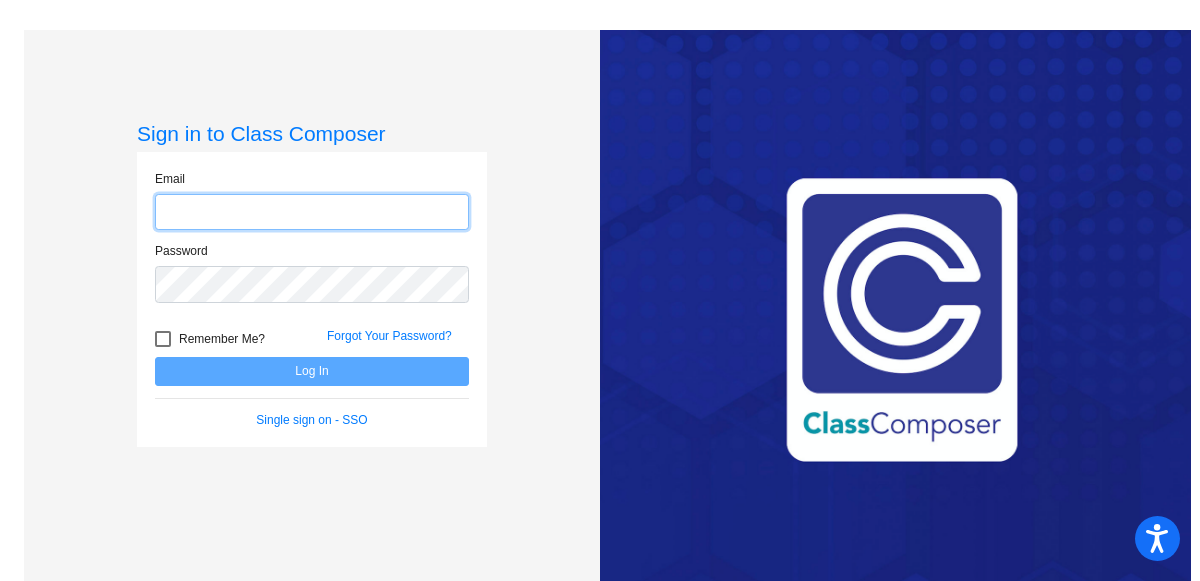 click 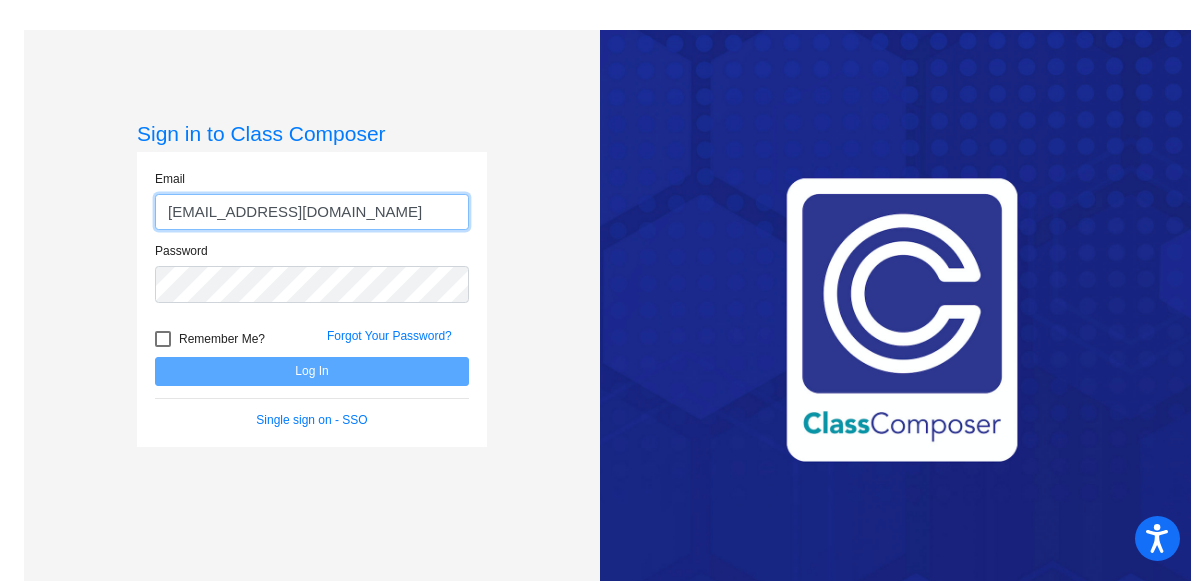 type on "[EMAIL_ADDRESS][DOMAIN_NAME]" 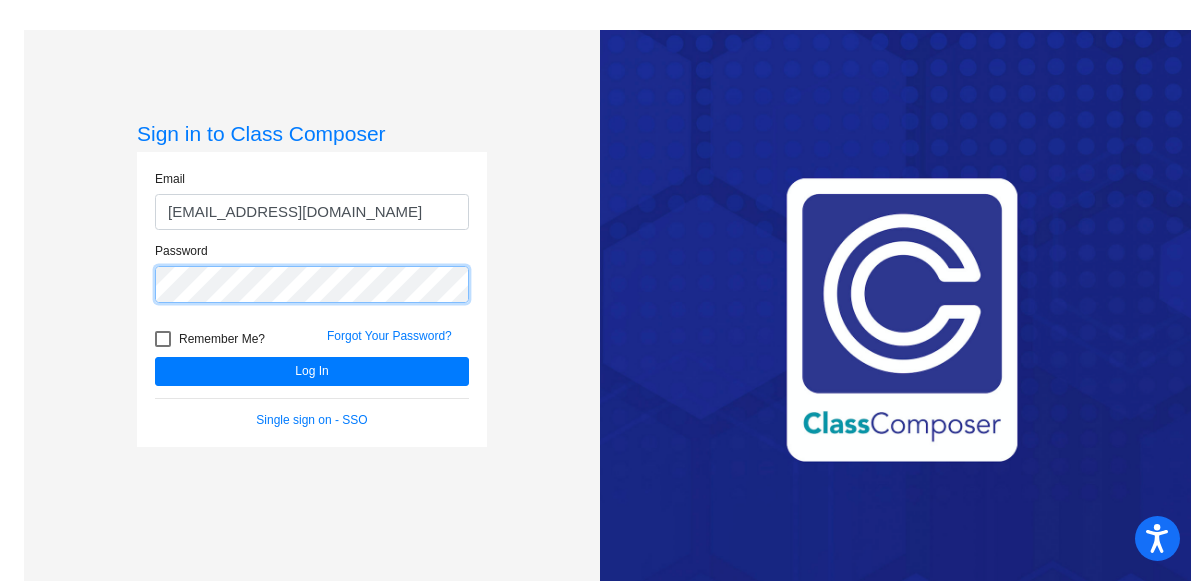 click on "Log In" 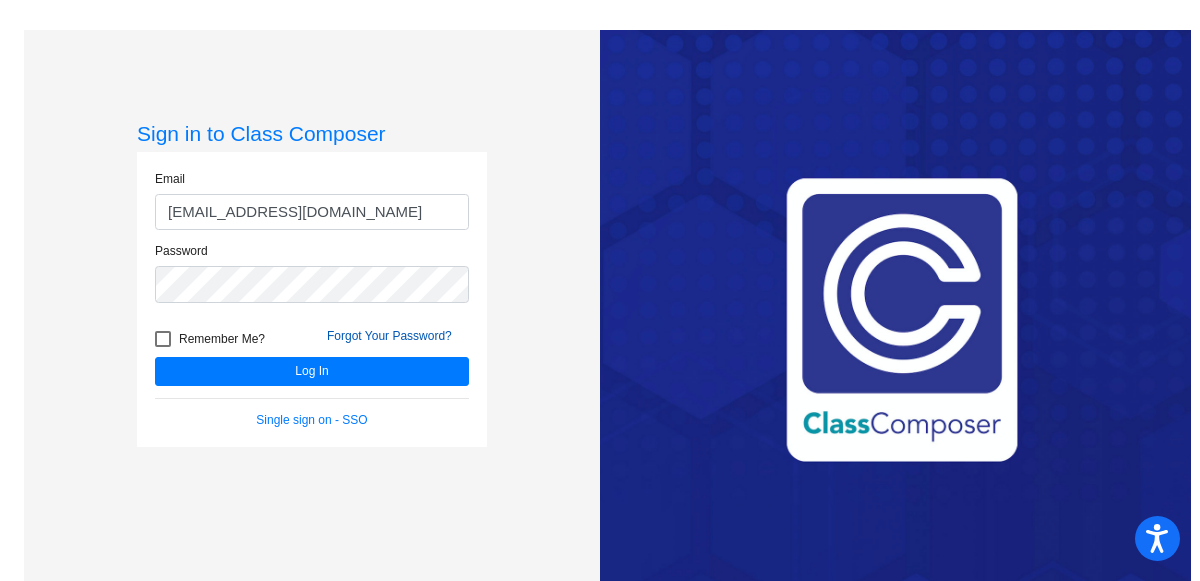 click on "Forgot Your Password?" 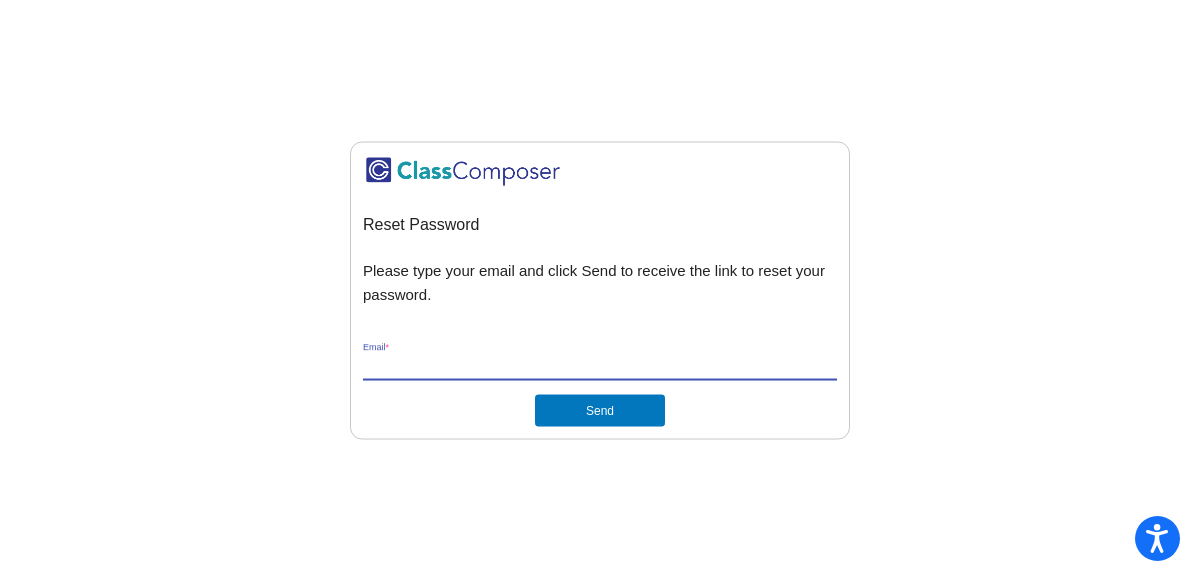 click on "Email  *" at bounding box center [600, 366] 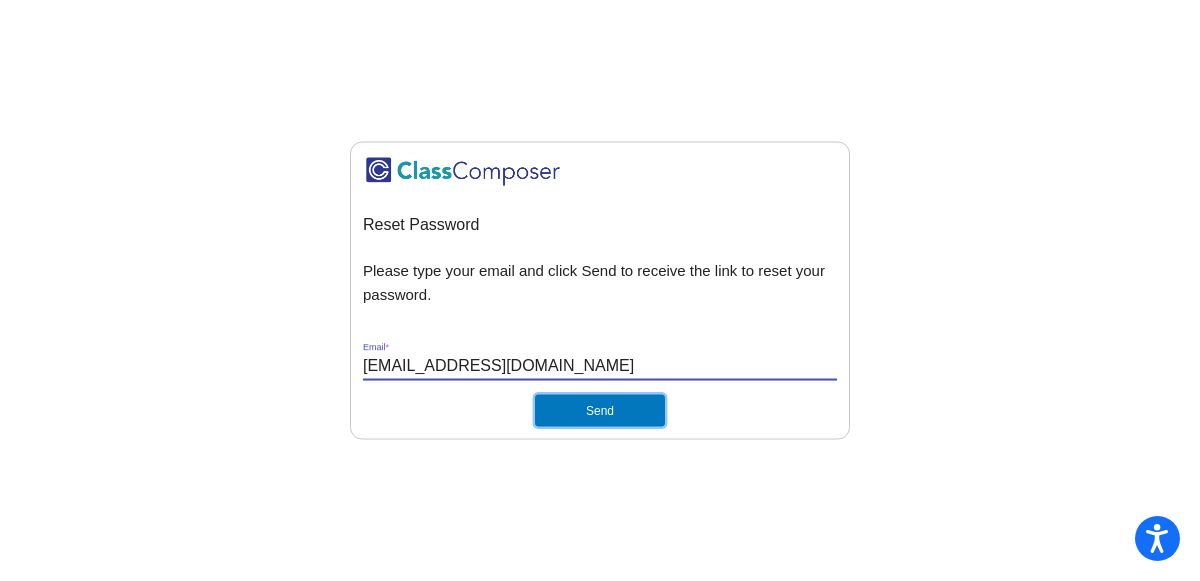 click on "Send" 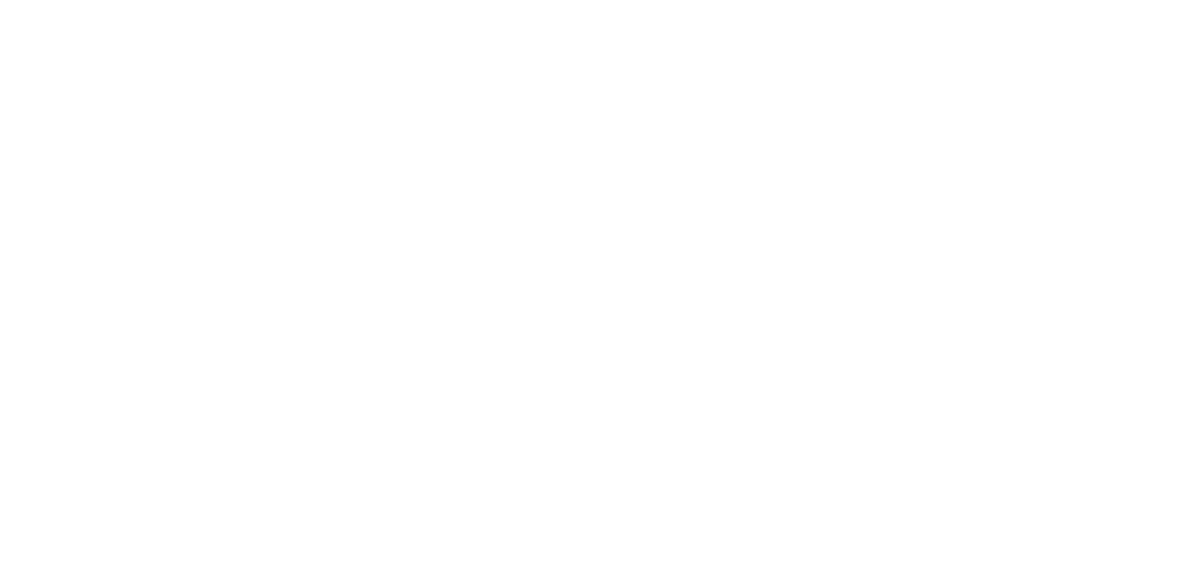 scroll, scrollTop: 0, scrollLeft: 0, axis: both 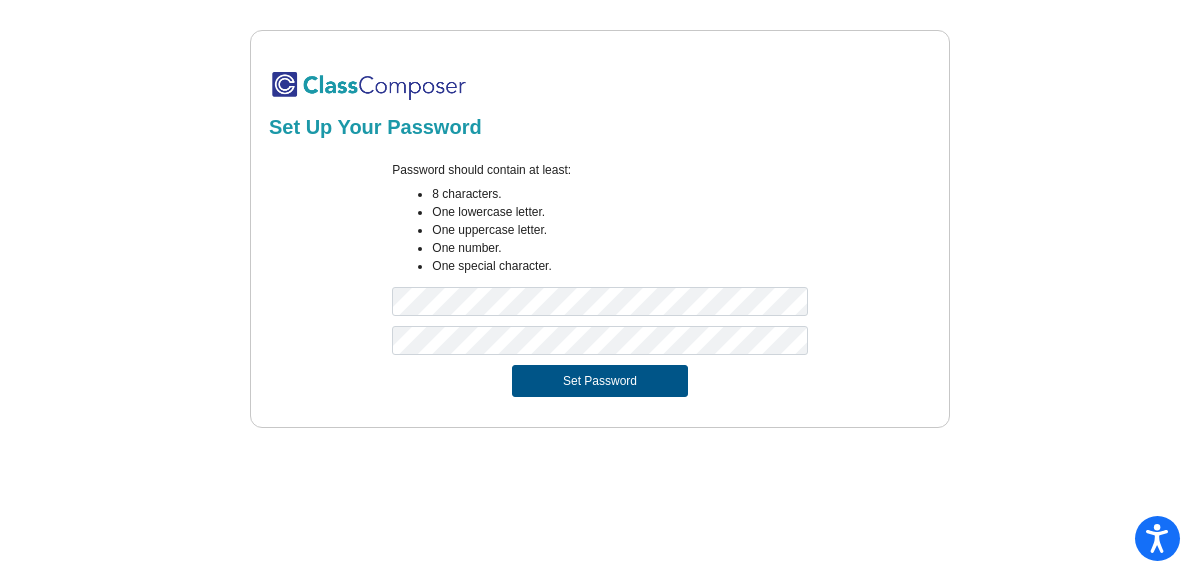 click on "Set Password" at bounding box center (600, 381) 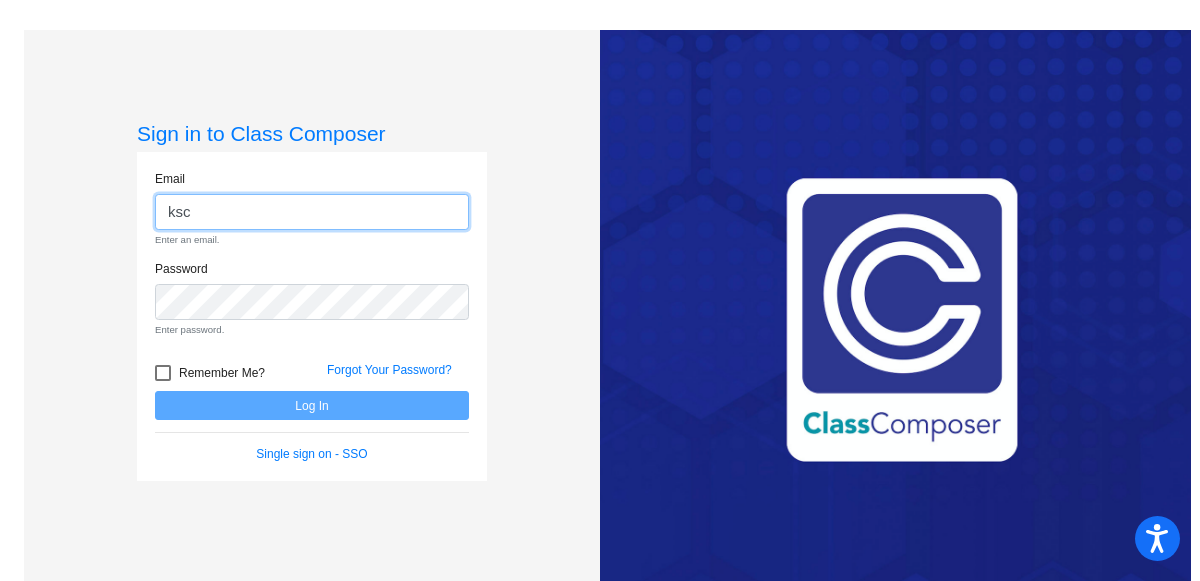 click on "ksc" 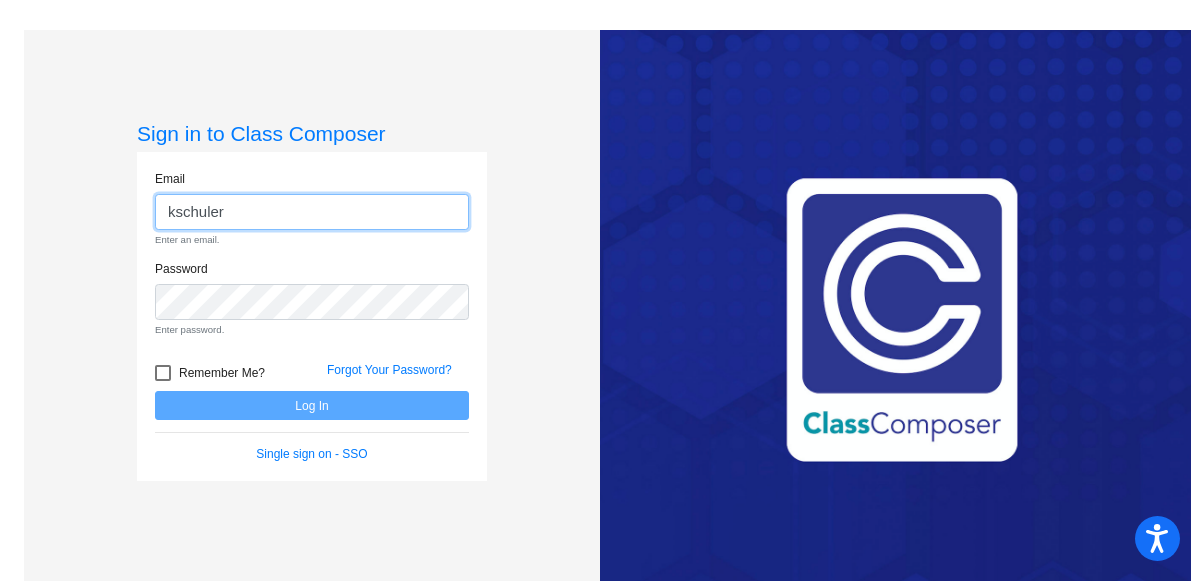 type on "[EMAIL_ADDRESS][DOMAIN_NAME]" 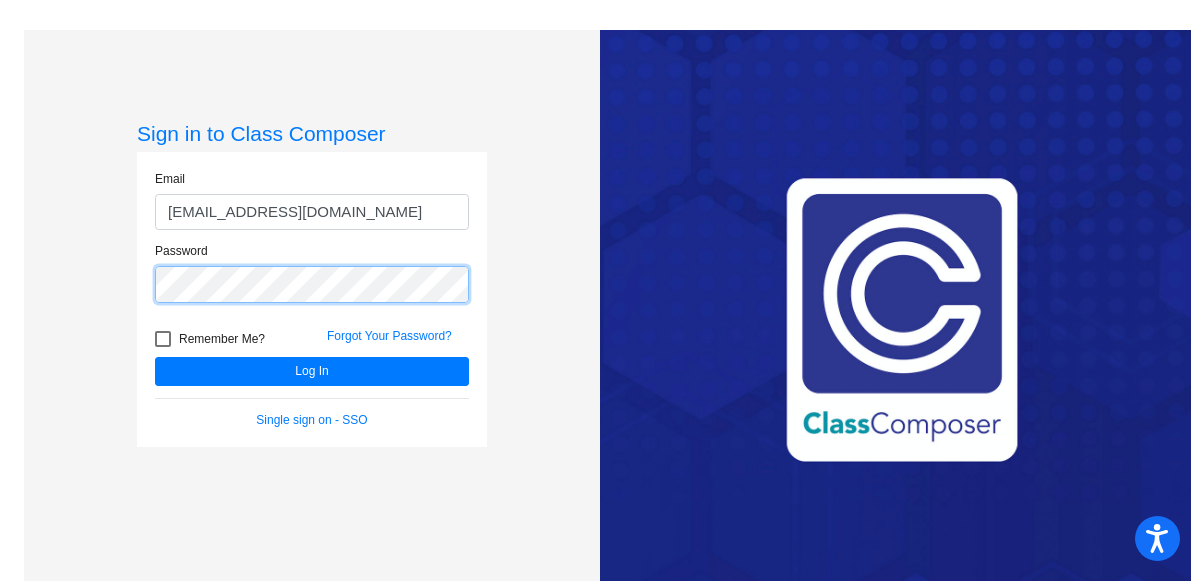 click on "Log In" 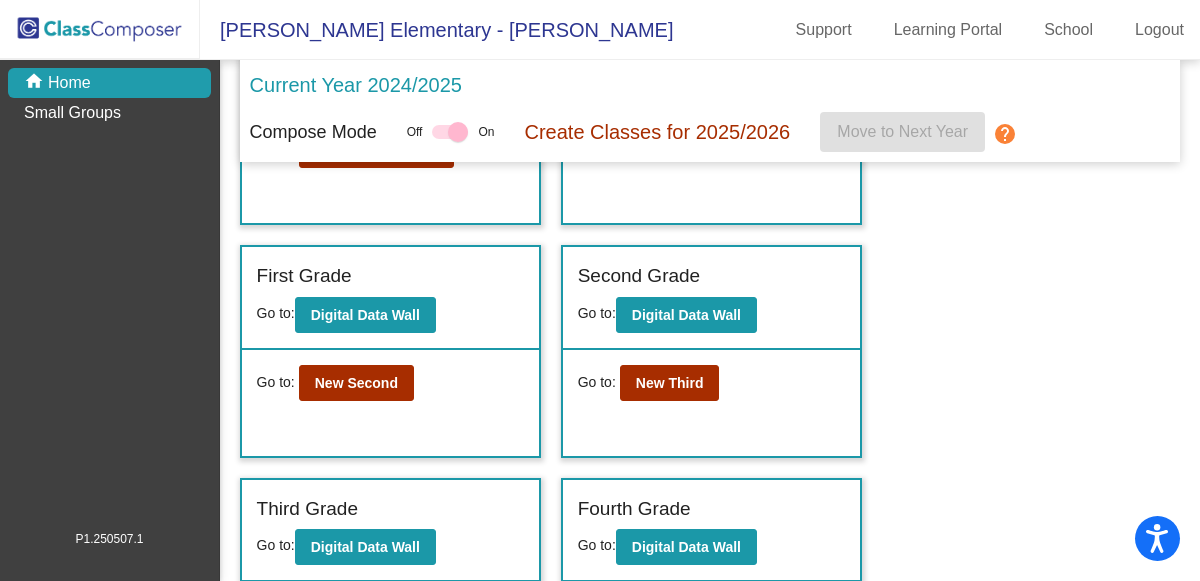 scroll, scrollTop: 293, scrollLeft: 0, axis: vertical 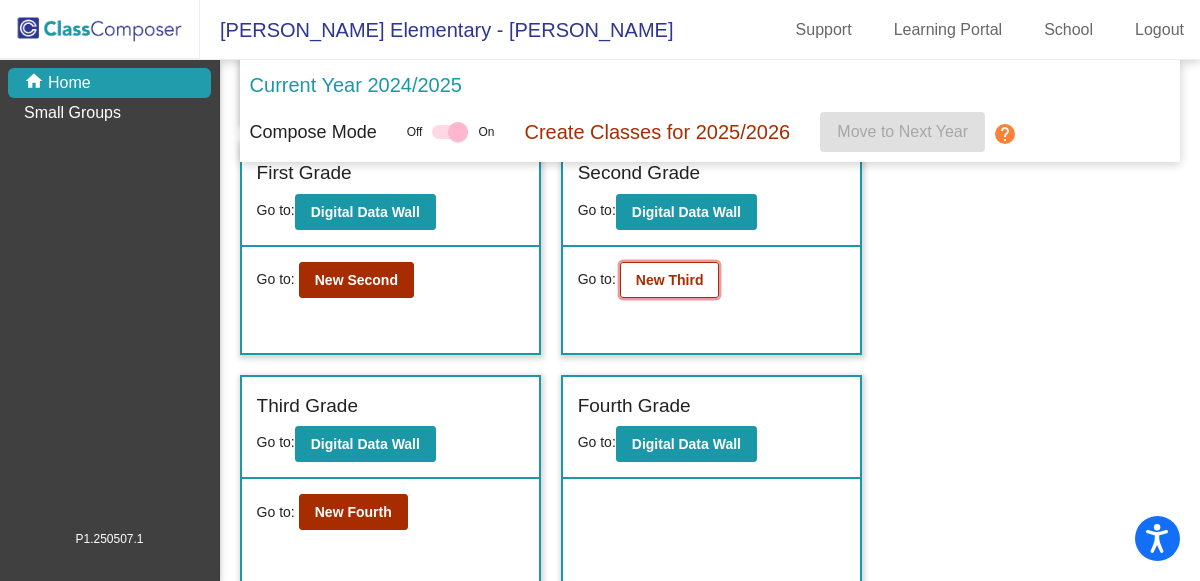 click on "New Third" 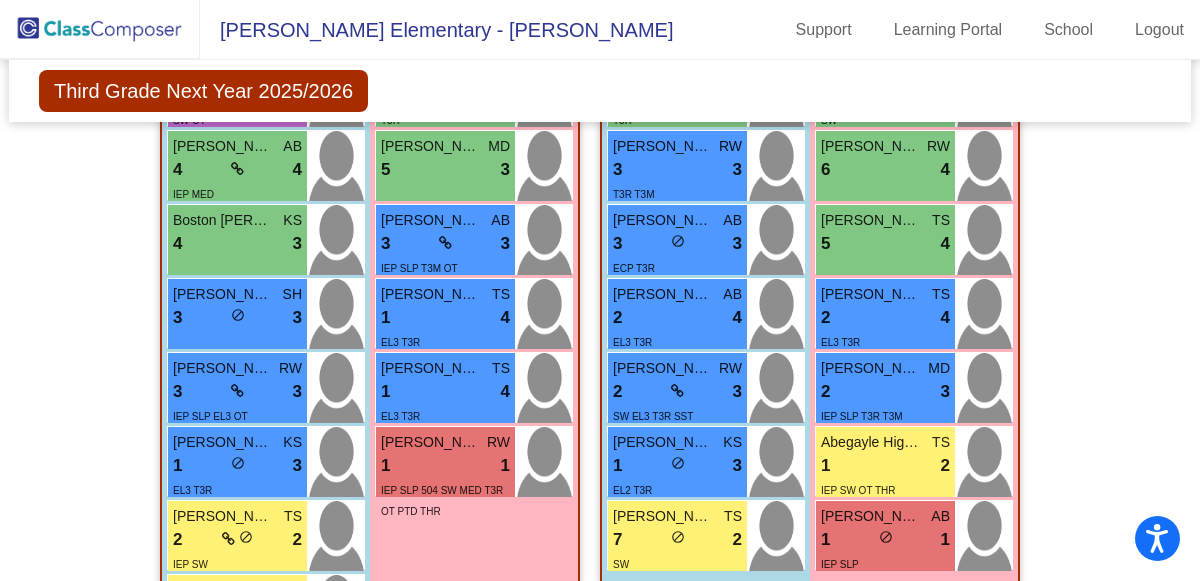 scroll, scrollTop: 1888, scrollLeft: 0, axis: vertical 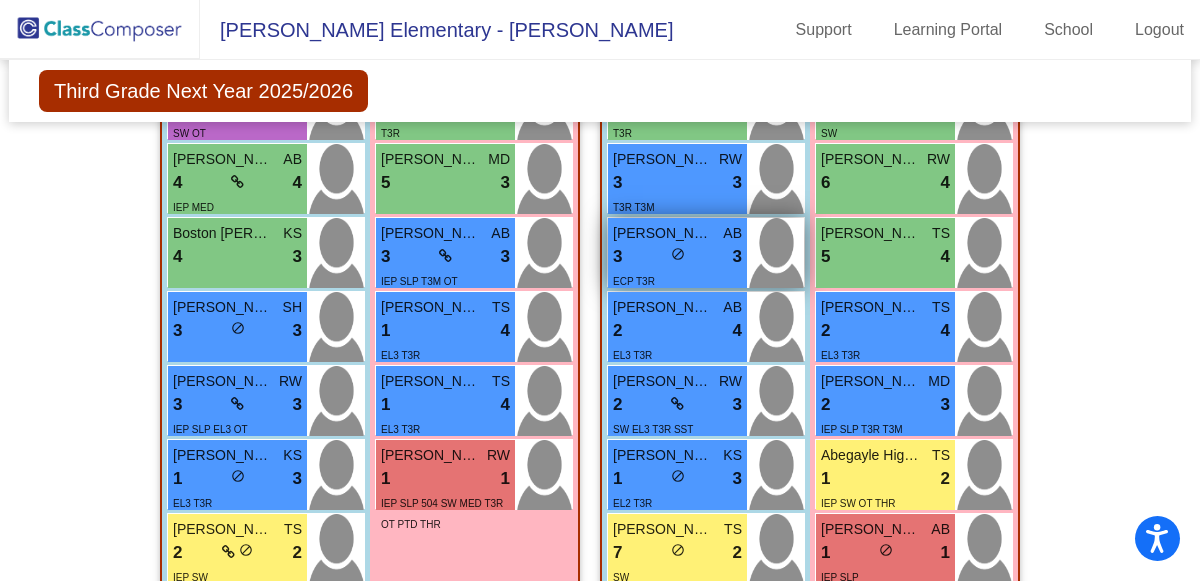click on "ECP T3R" at bounding box center (634, 281) 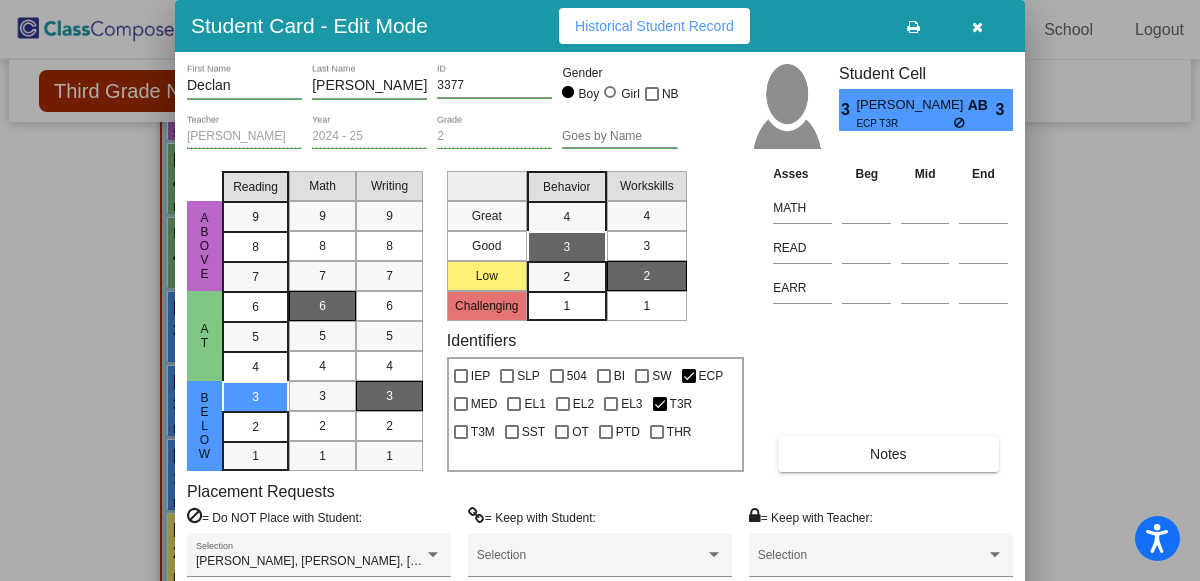 click at bounding box center (977, 27) 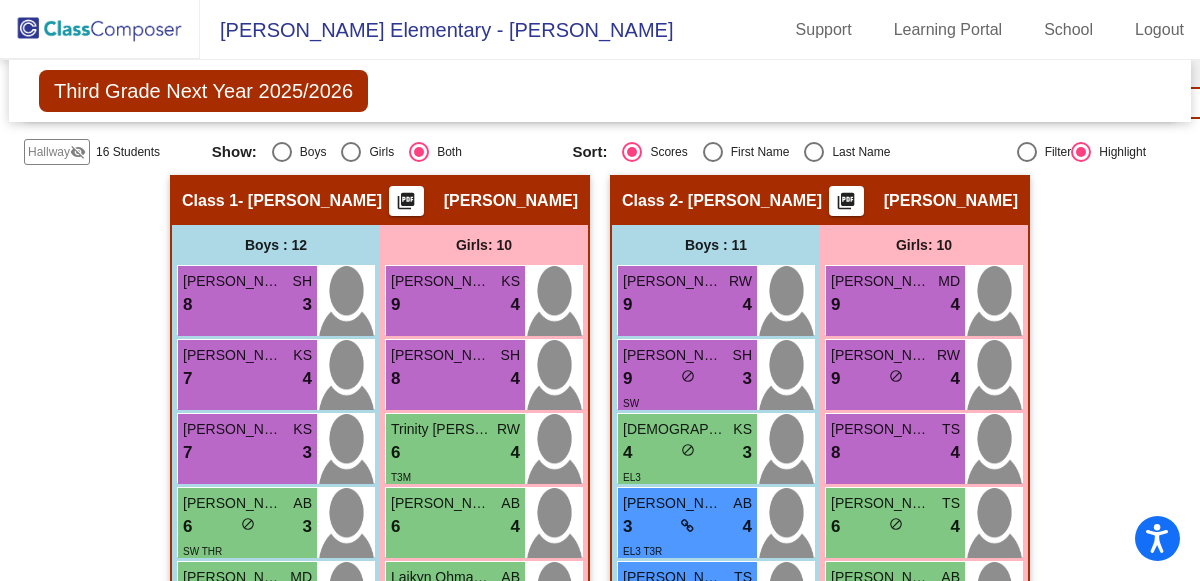 scroll, scrollTop: 386, scrollLeft: 0, axis: vertical 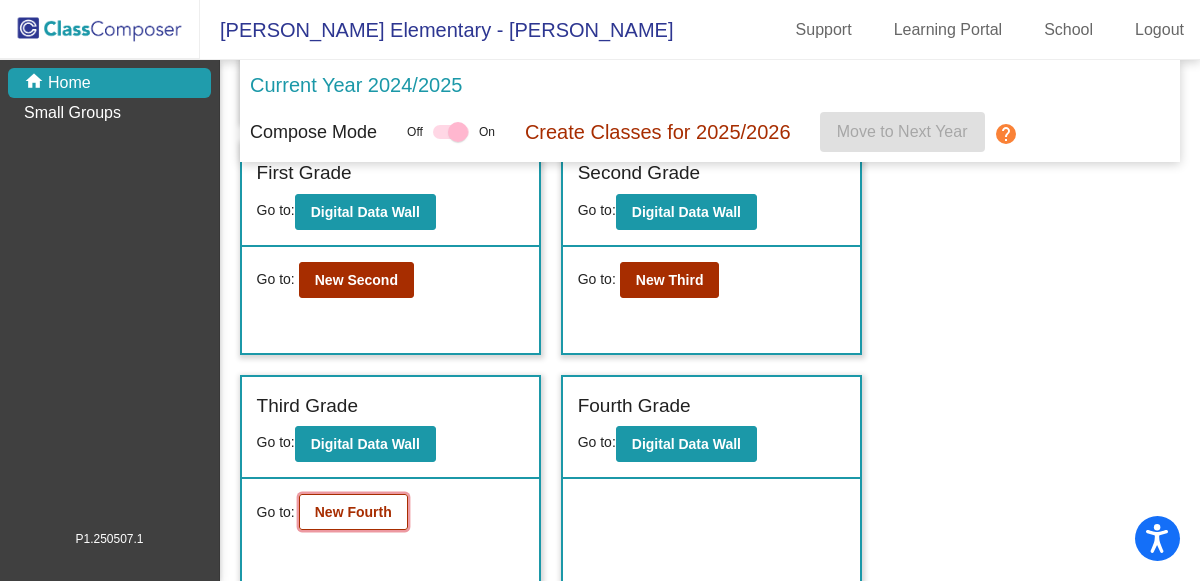click on "New Fourth" 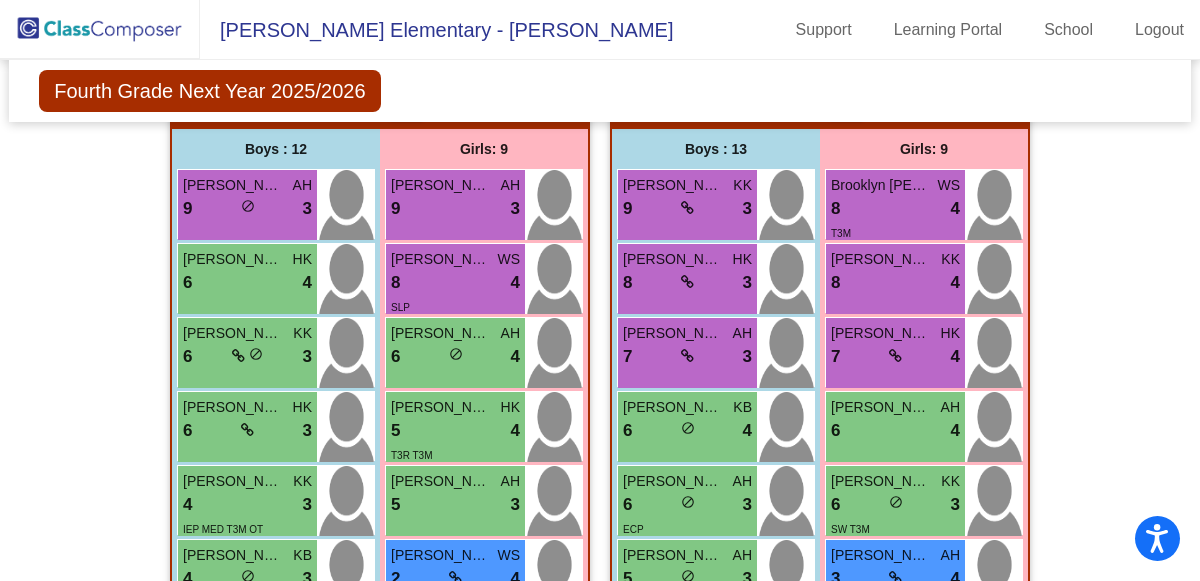 scroll, scrollTop: 473, scrollLeft: 0, axis: vertical 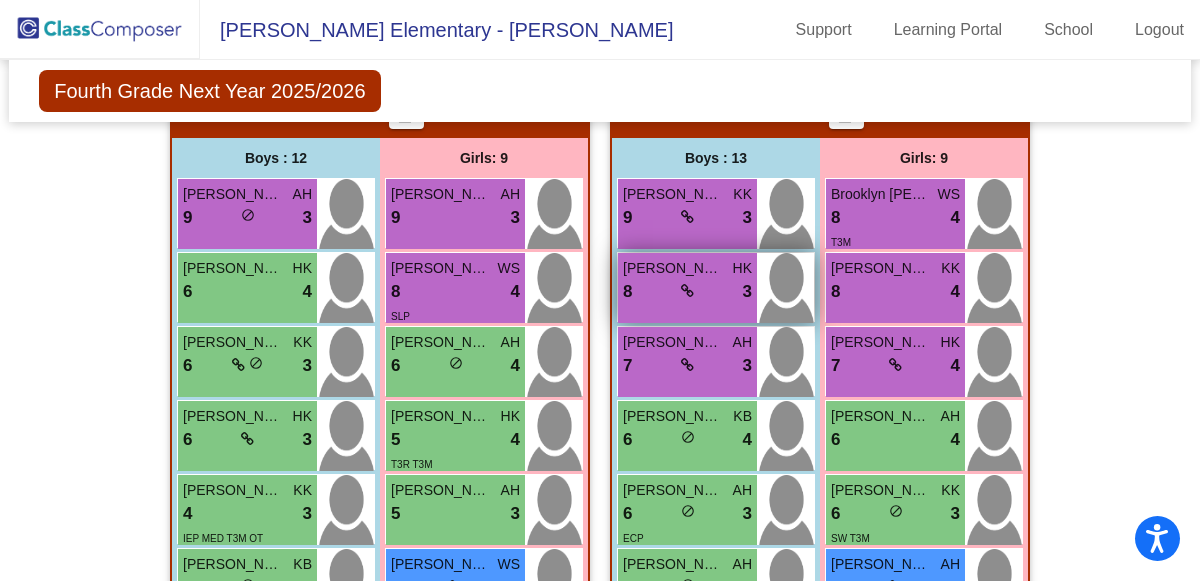 click at bounding box center [687, 291] 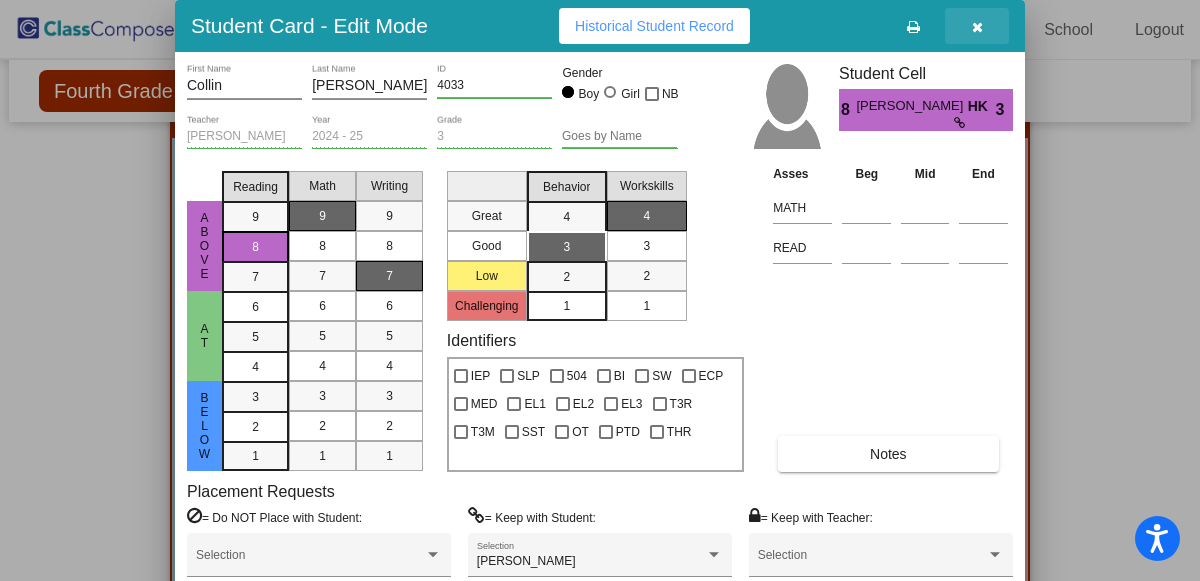 click at bounding box center (977, 27) 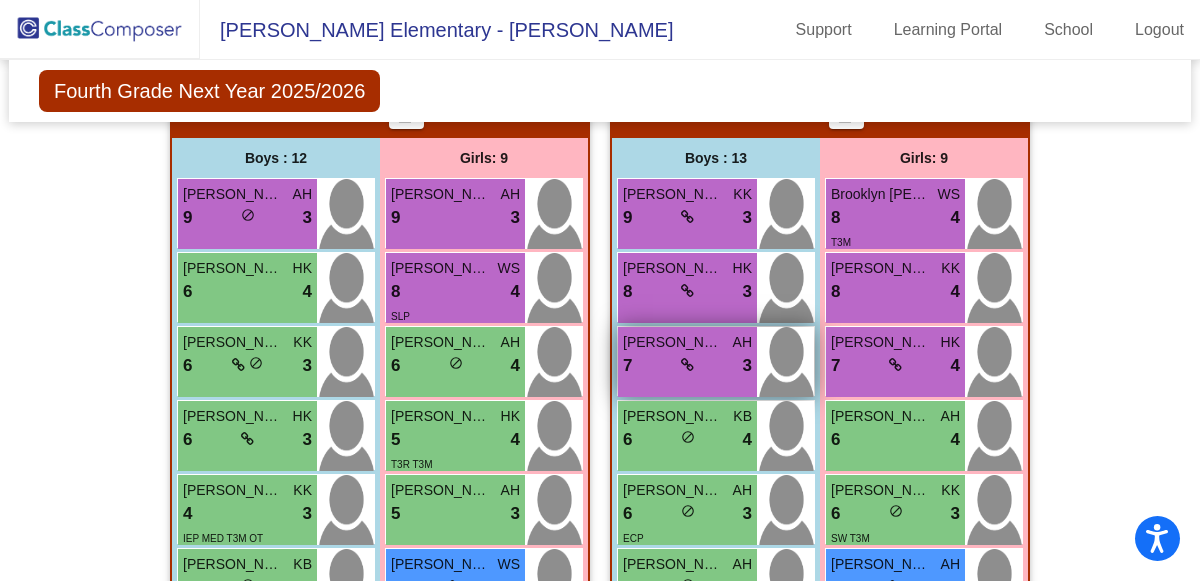 click at bounding box center [687, 365] 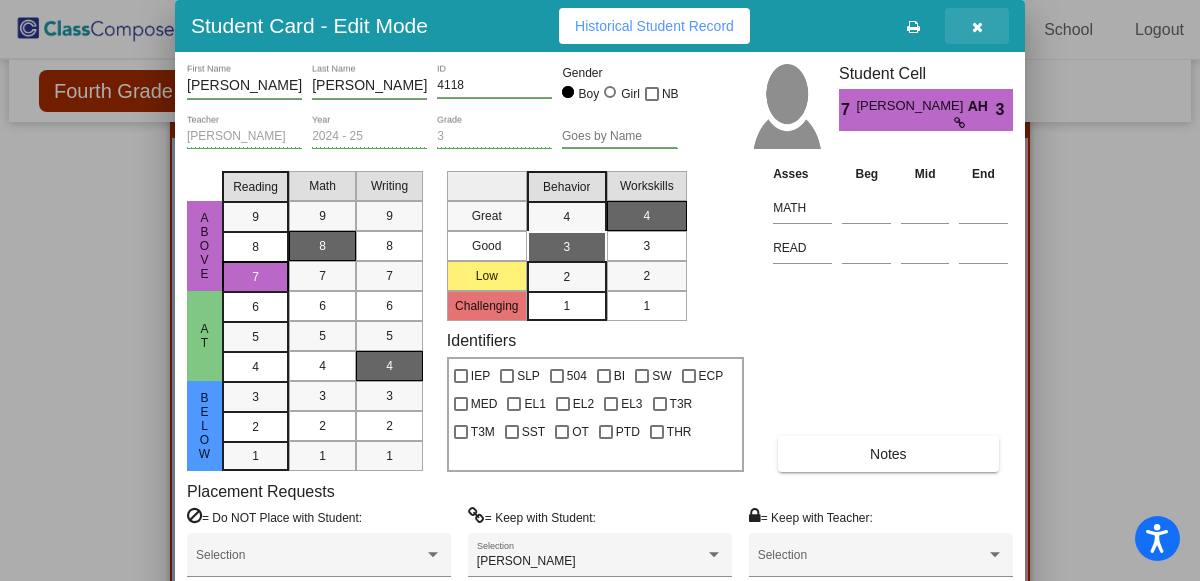 click at bounding box center (977, 26) 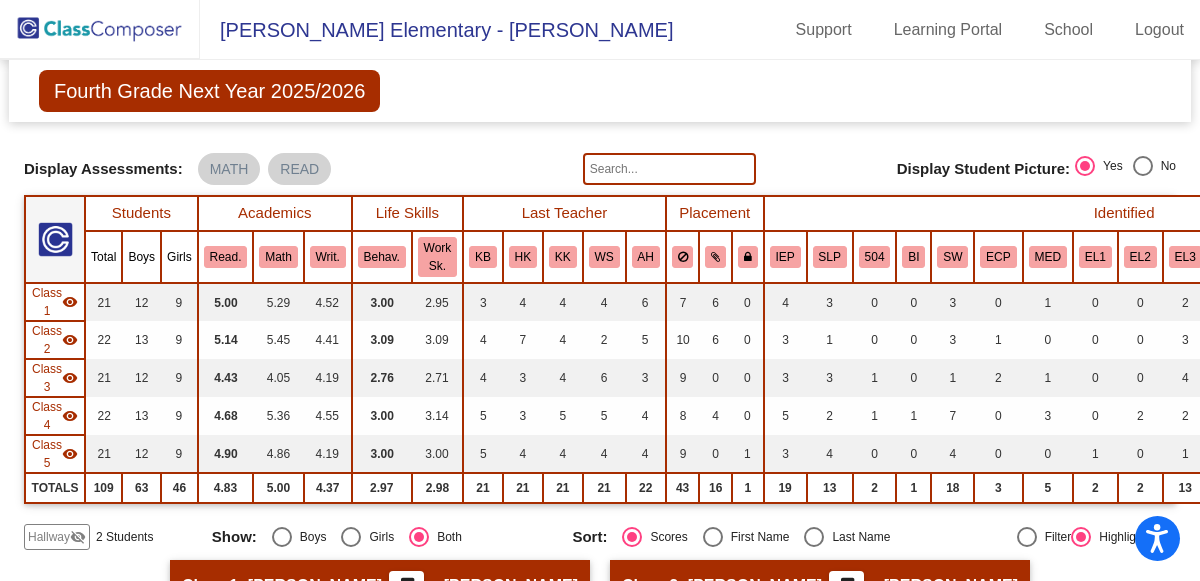 scroll, scrollTop: 0, scrollLeft: 0, axis: both 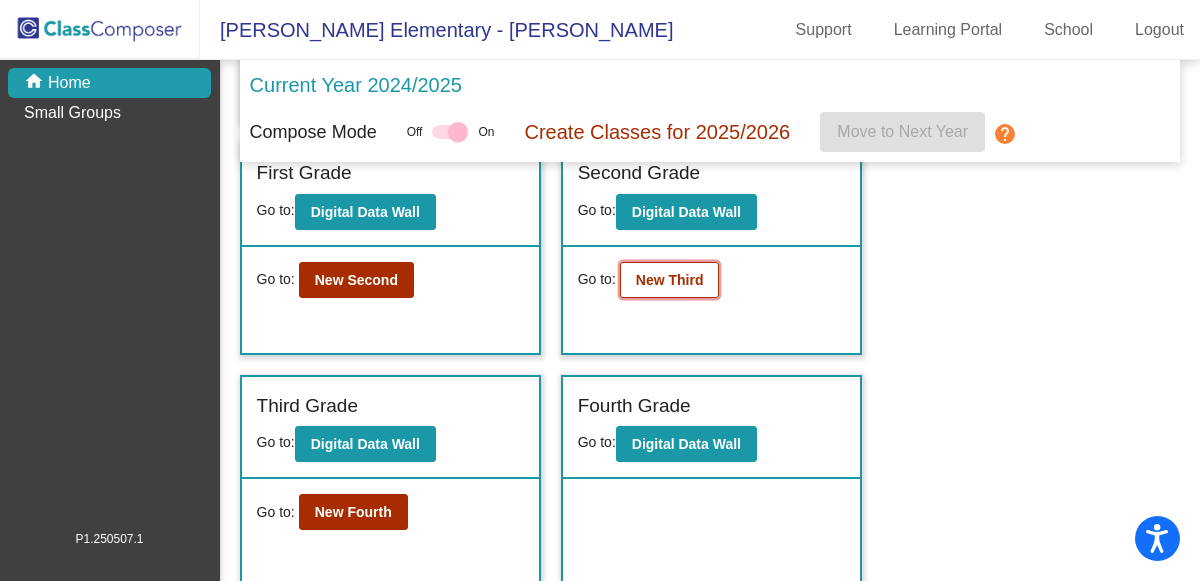 click on "New Third" 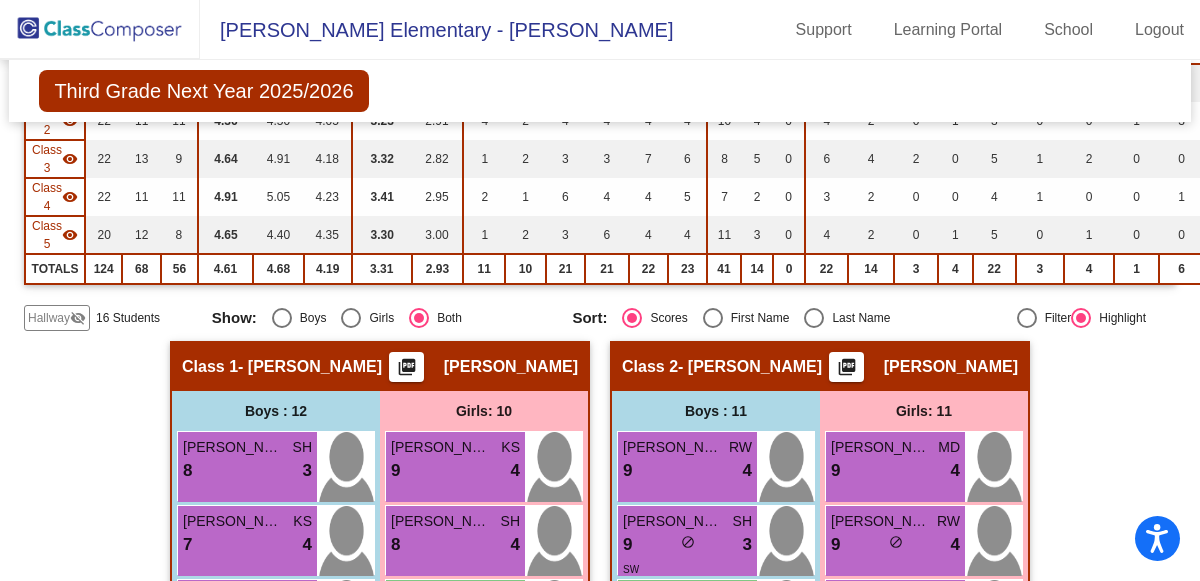 scroll, scrollTop: 0, scrollLeft: 0, axis: both 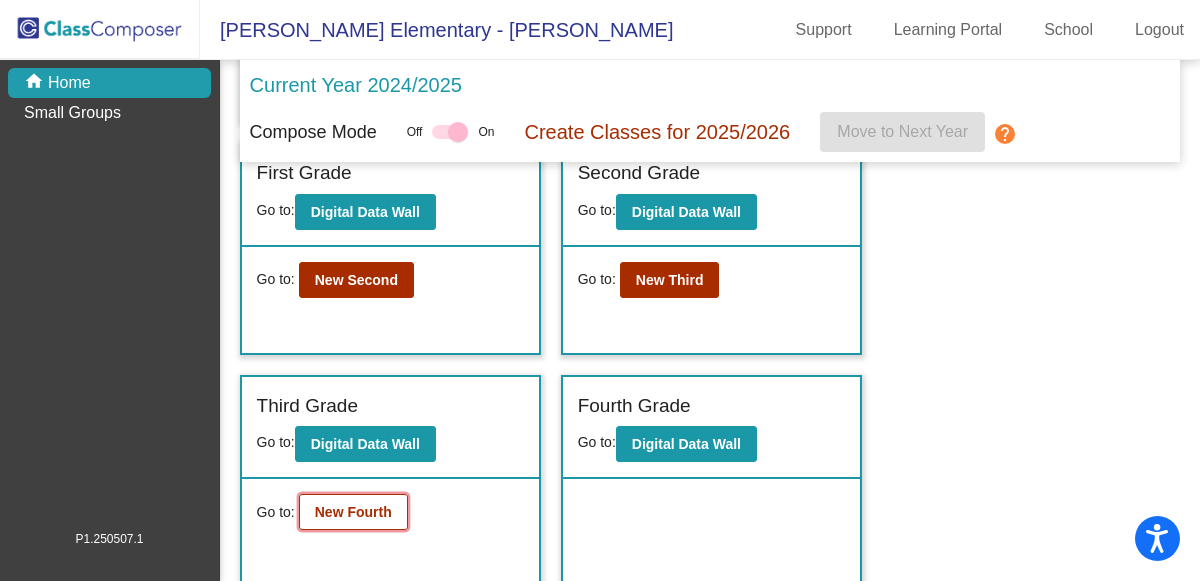 click on "New Fourth" 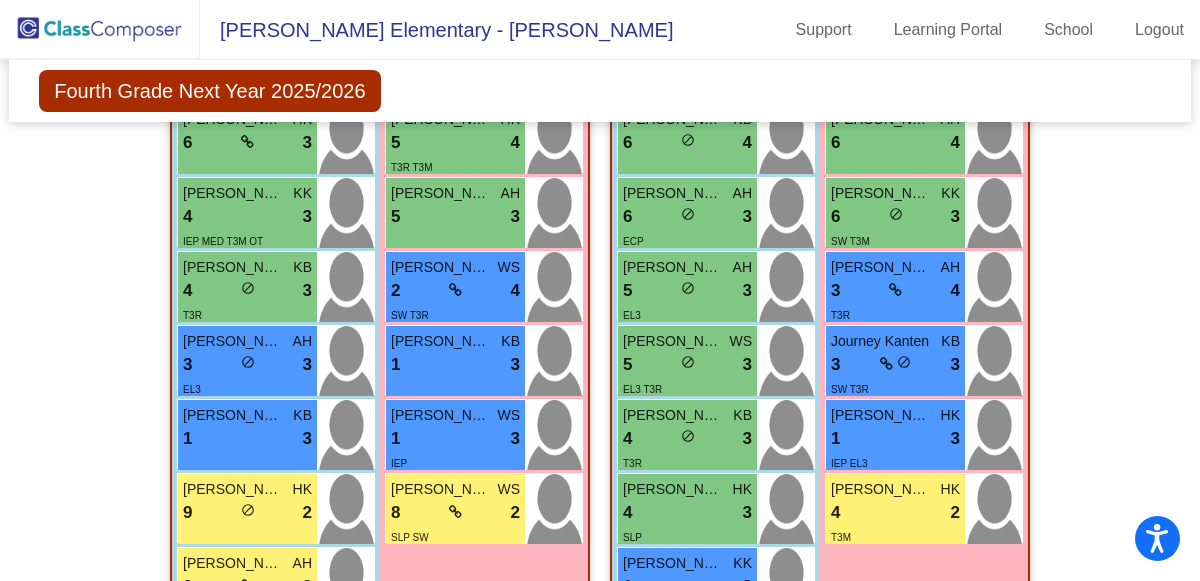 scroll, scrollTop: 771, scrollLeft: 0, axis: vertical 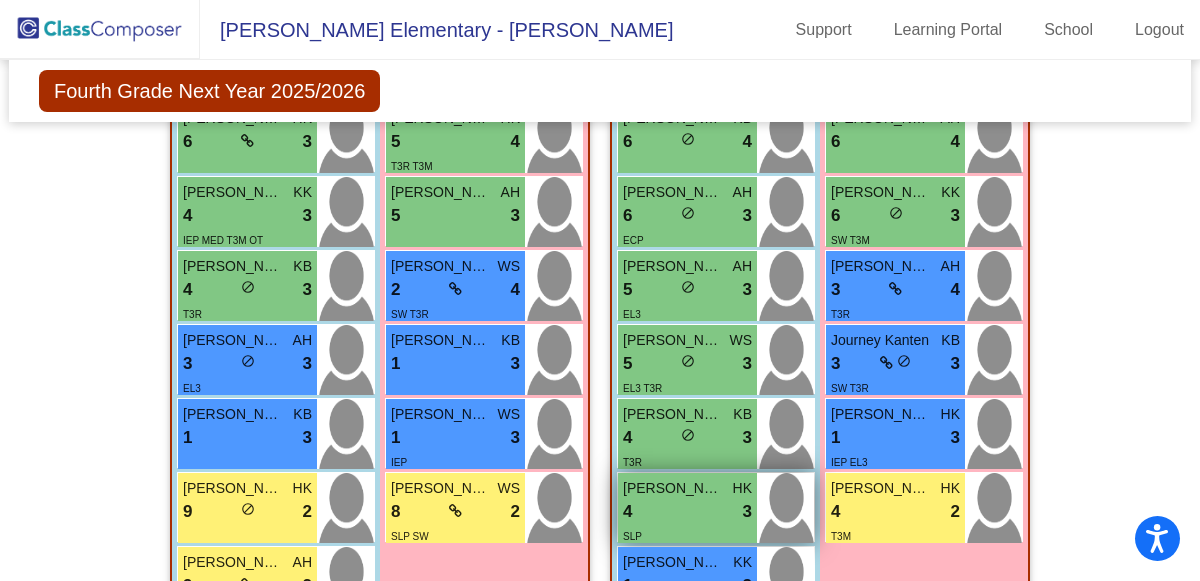 click on "[PERSON_NAME]" at bounding box center [673, 488] 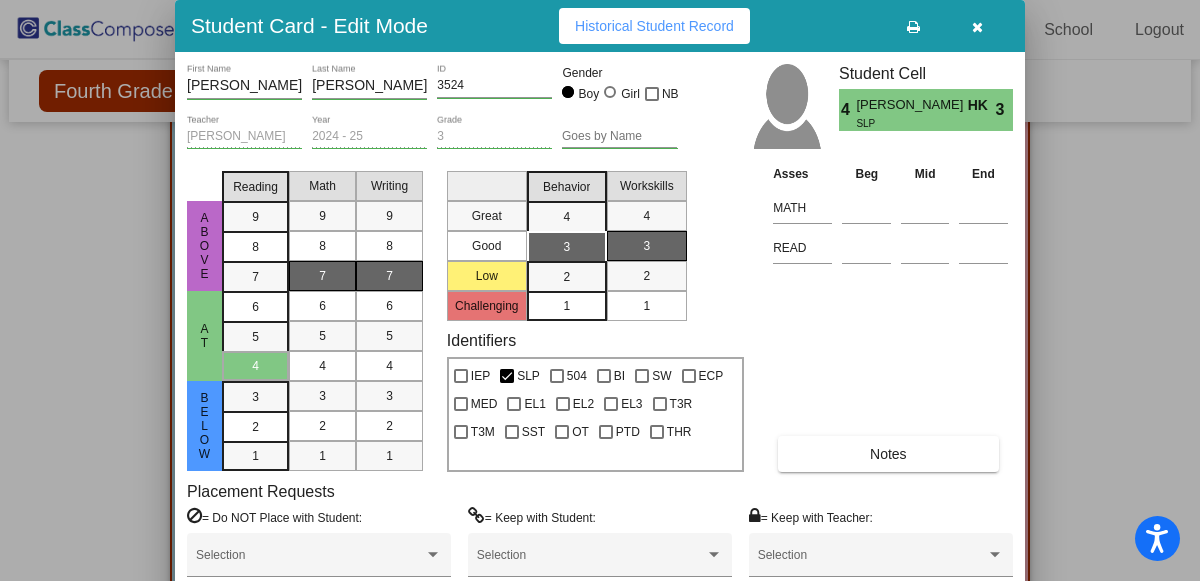 click at bounding box center [977, 26] 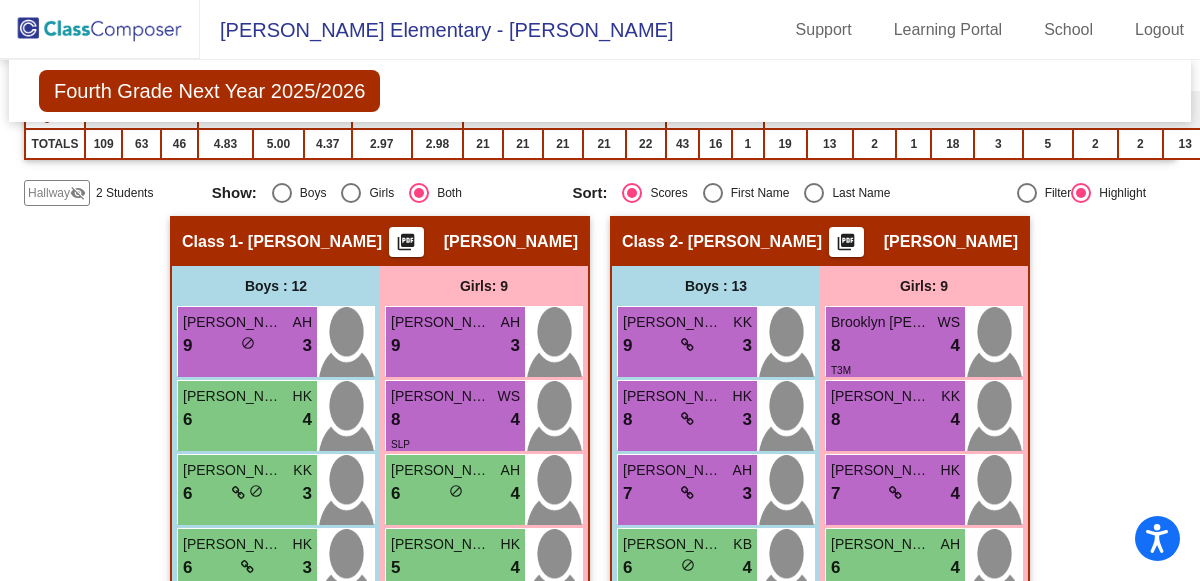 scroll, scrollTop: 316, scrollLeft: 0, axis: vertical 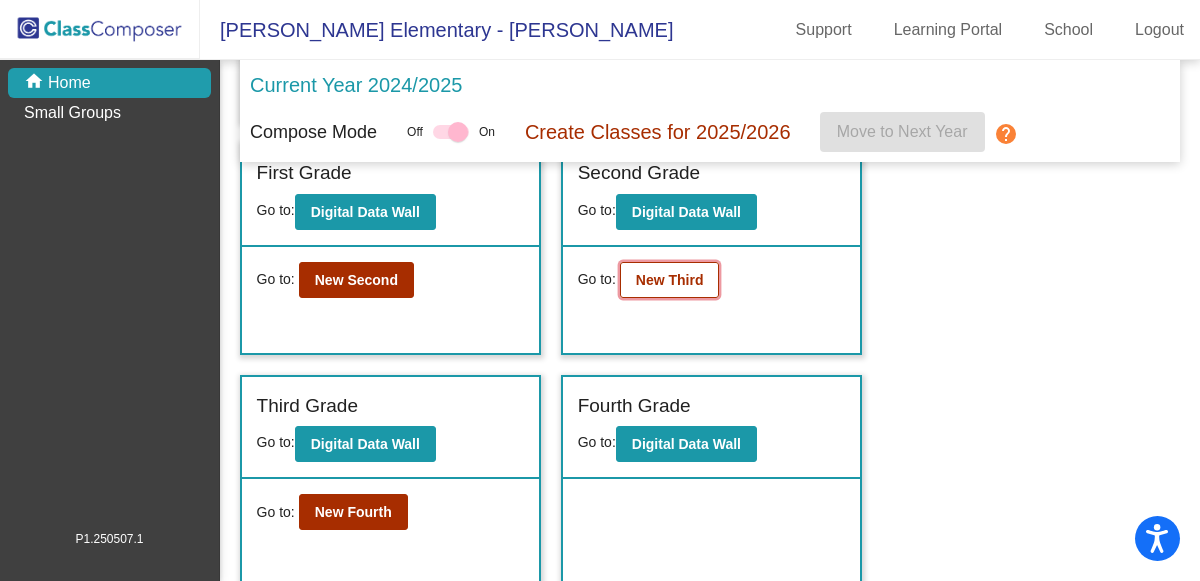 click on "New Third" 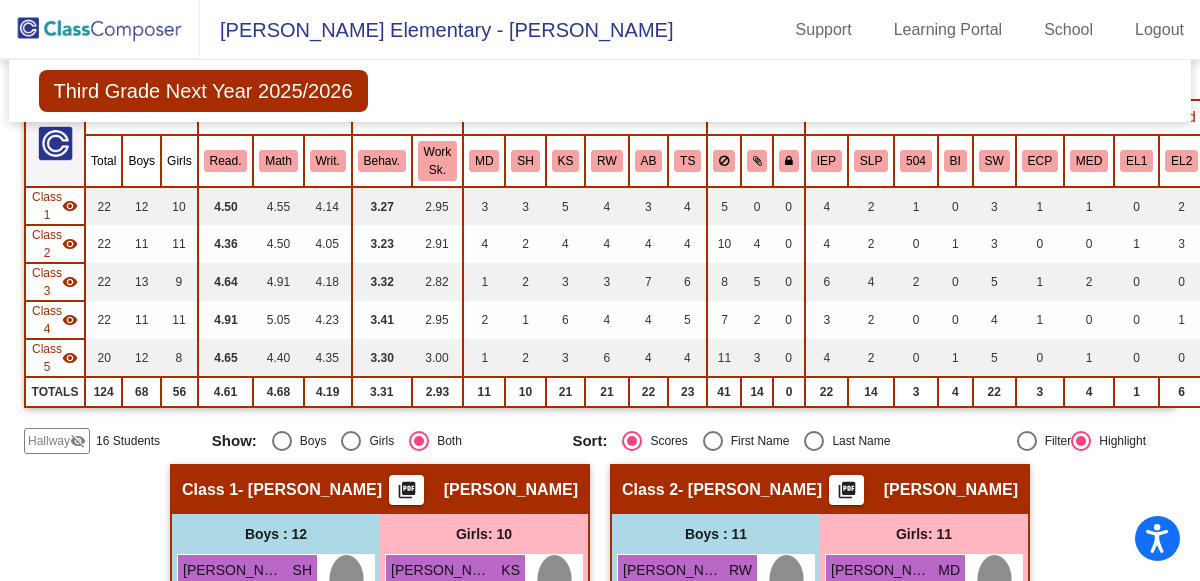 scroll, scrollTop: 0, scrollLeft: 0, axis: both 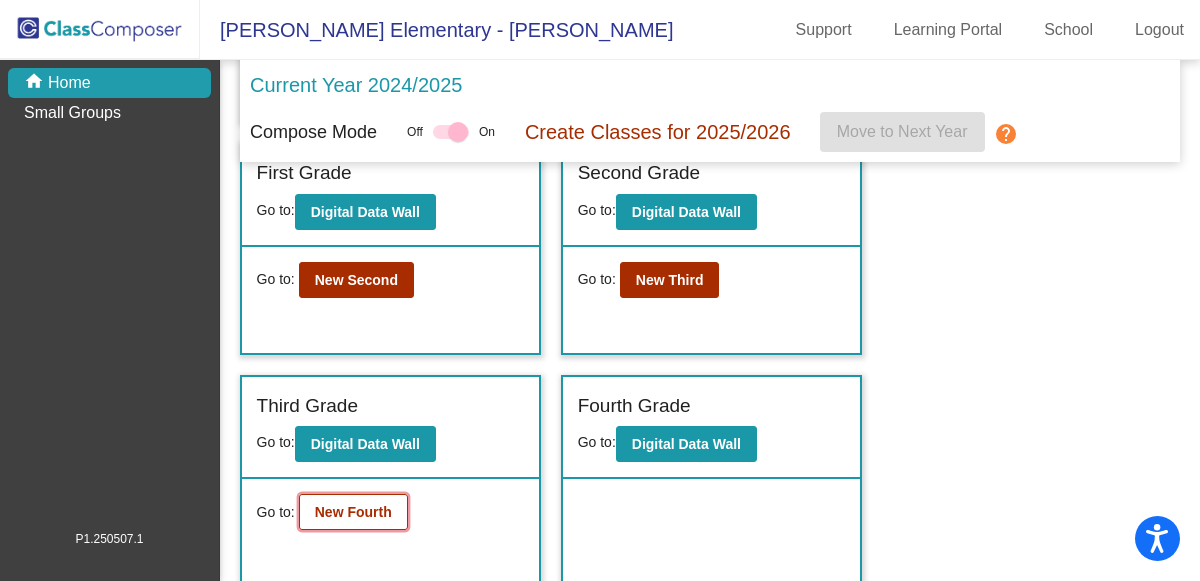 click on "New Fourth" 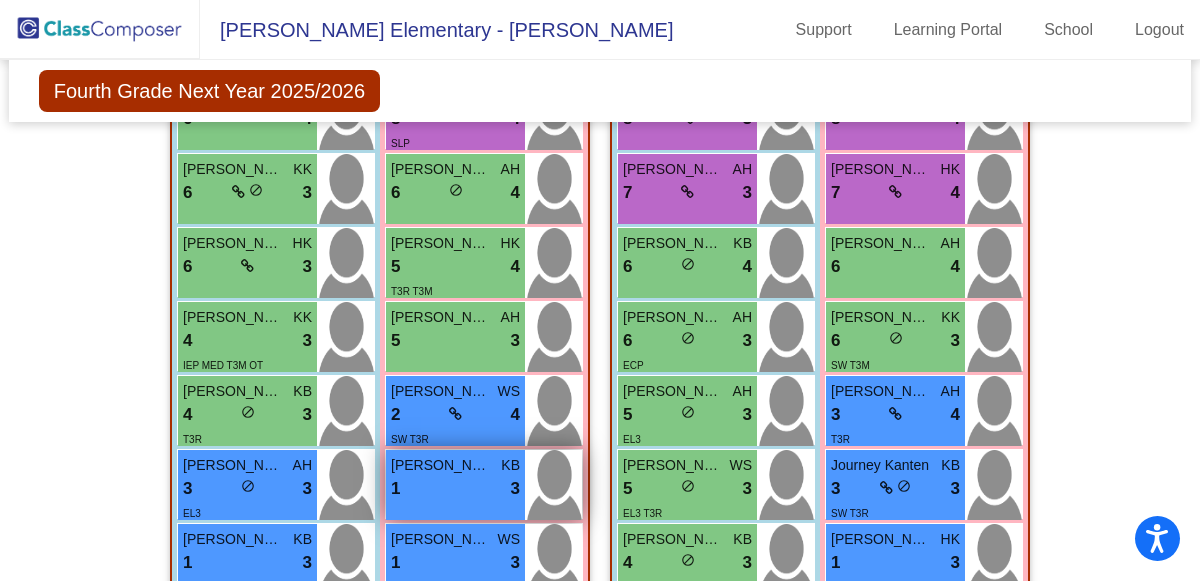 scroll, scrollTop: 641, scrollLeft: 0, axis: vertical 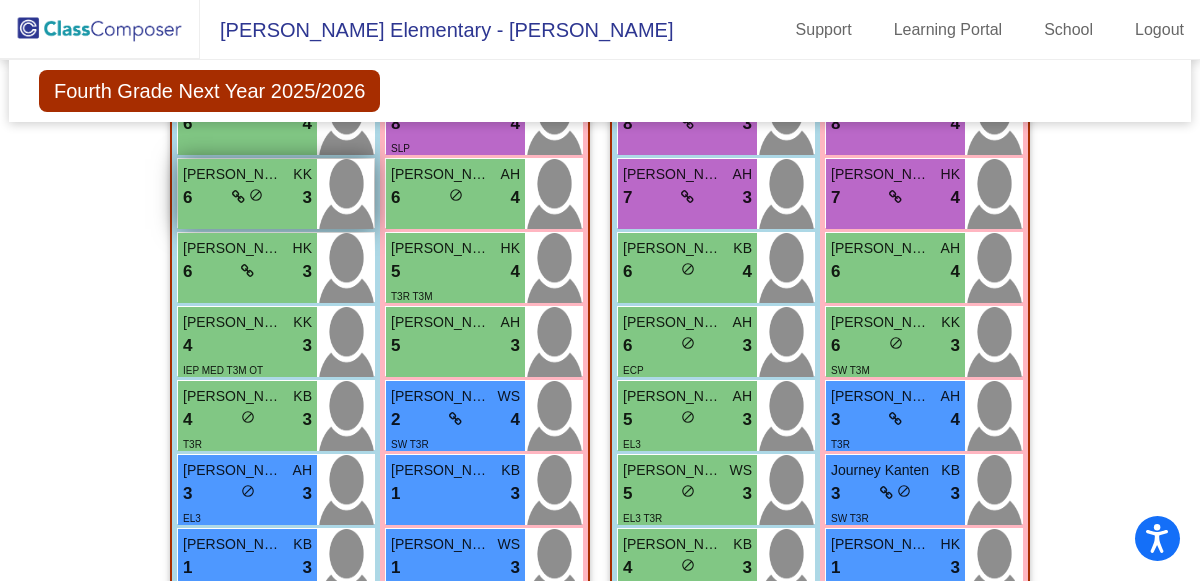 click on "do_not_disturb_alt" at bounding box center (256, 195) 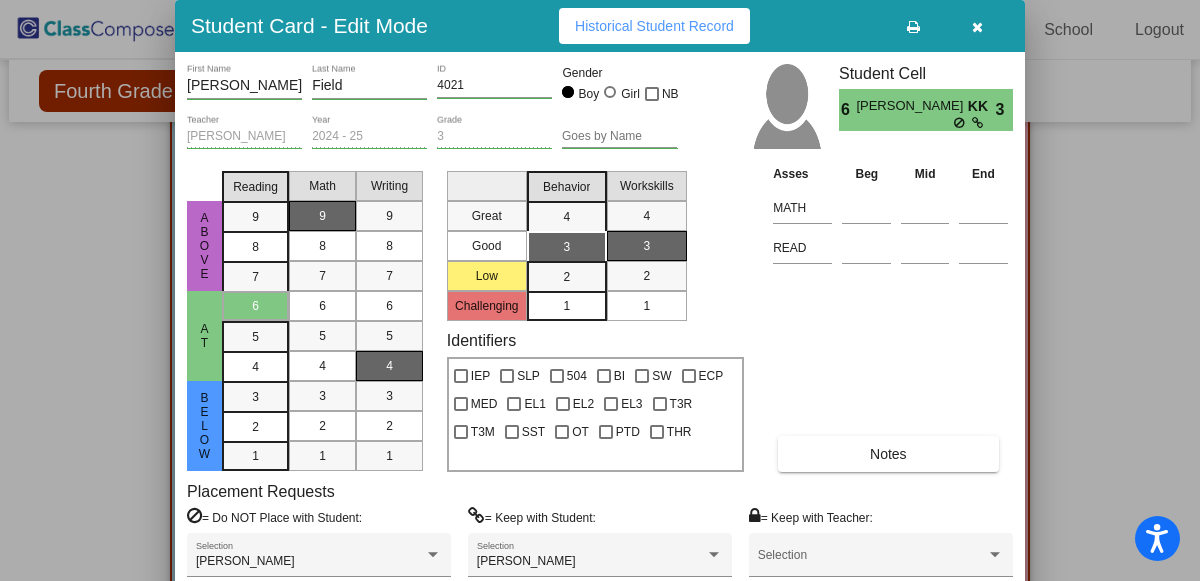 click at bounding box center [977, 27] 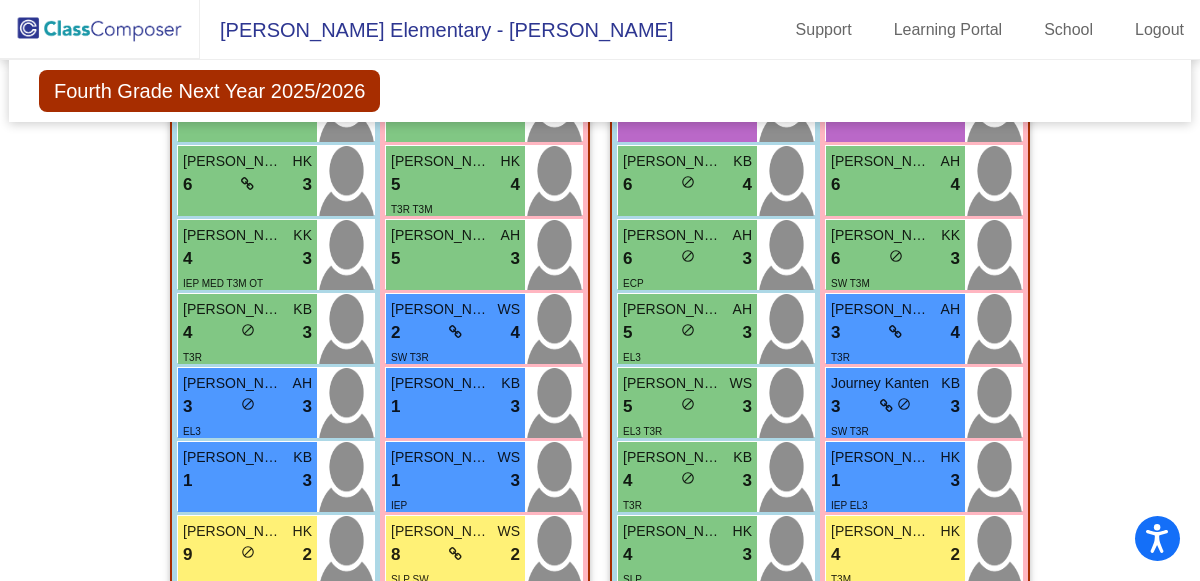 scroll, scrollTop: 766, scrollLeft: 0, axis: vertical 